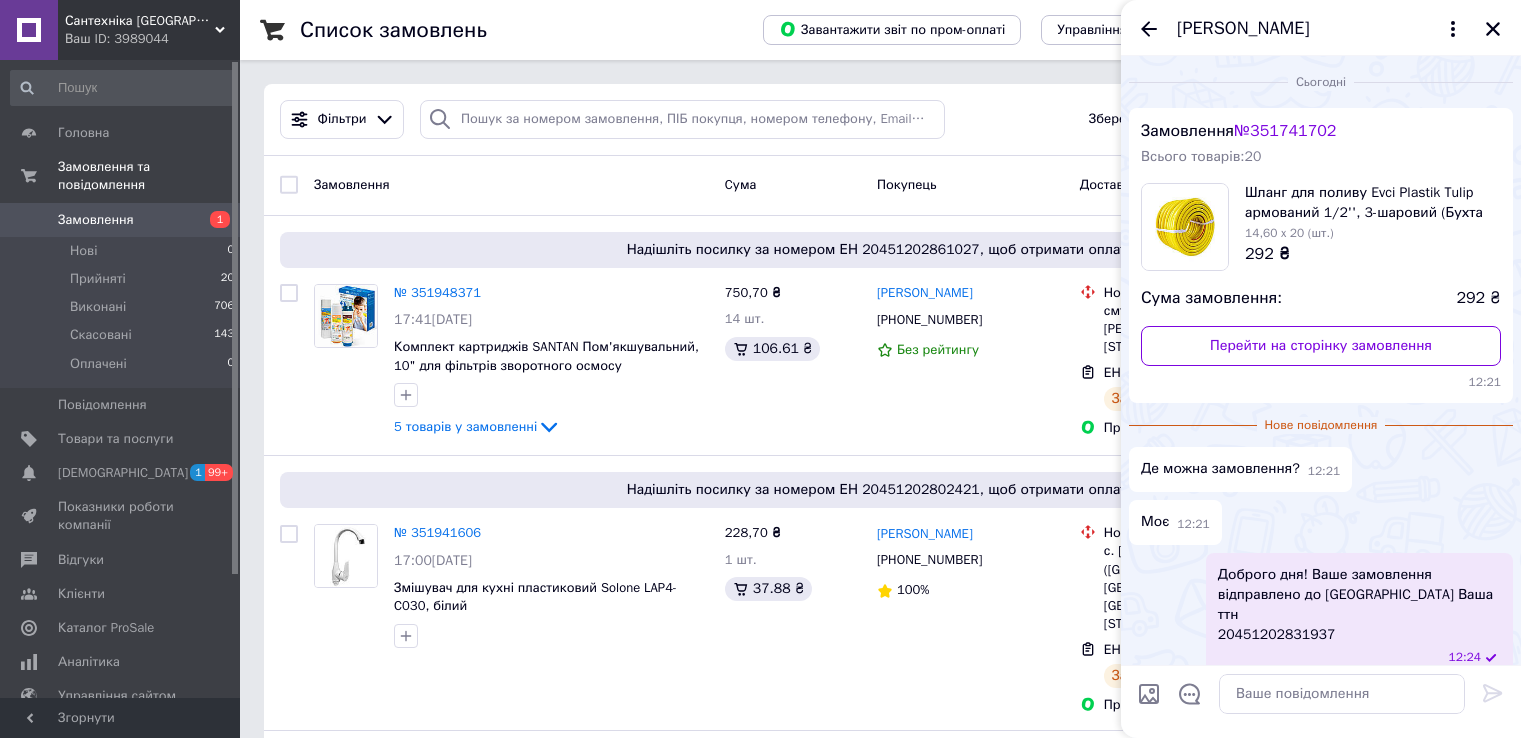 scroll, scrollTop: 1000, scrollLeft: 0, axis: vertical 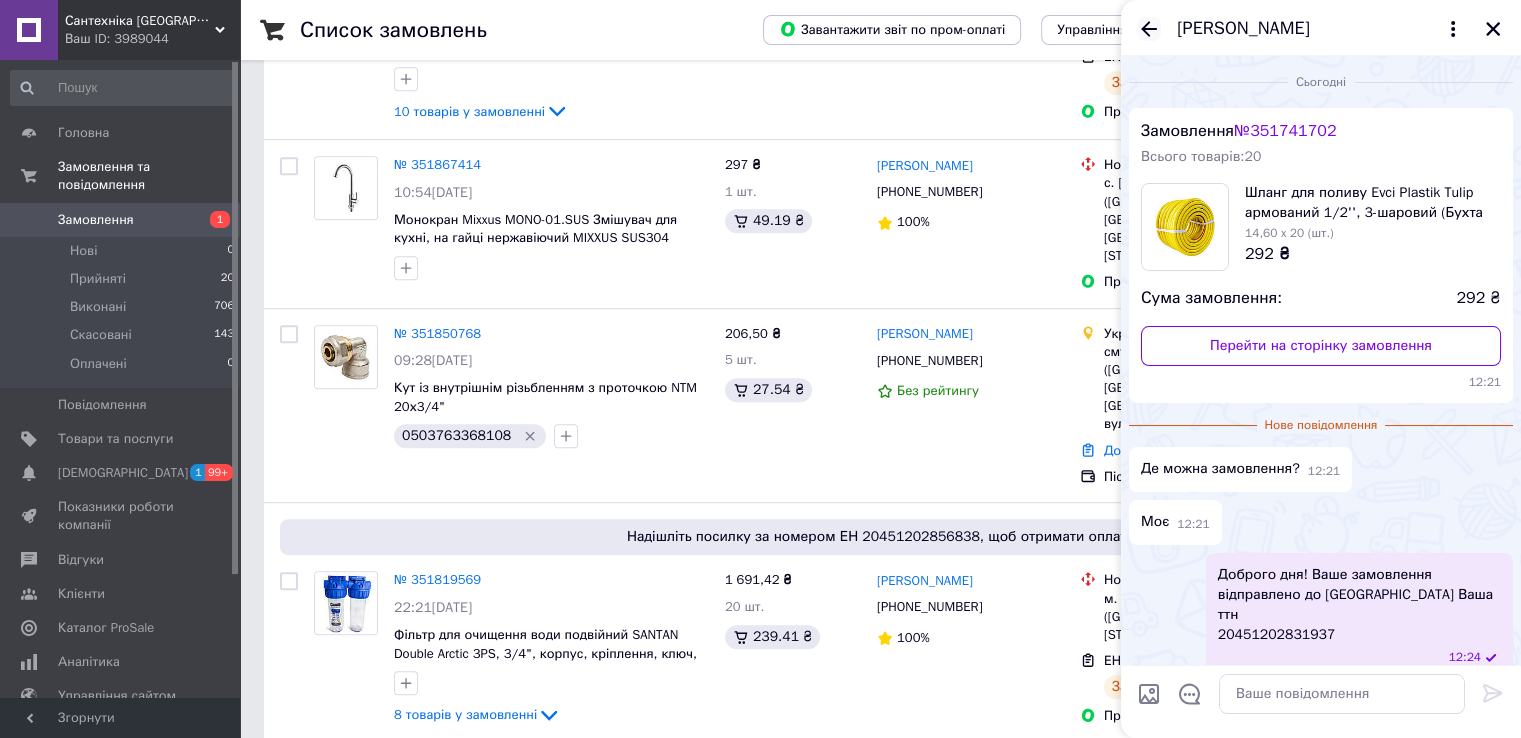 click 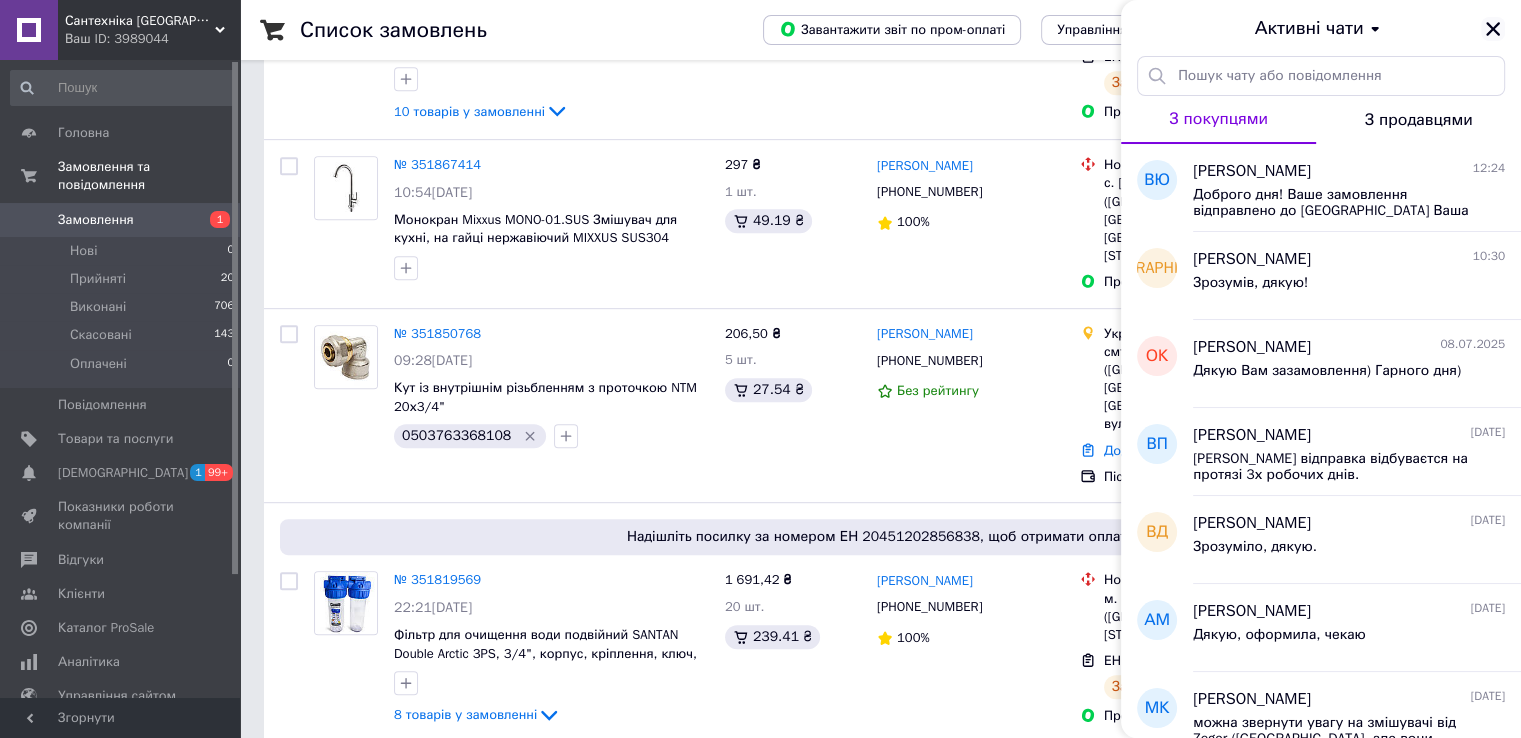 click 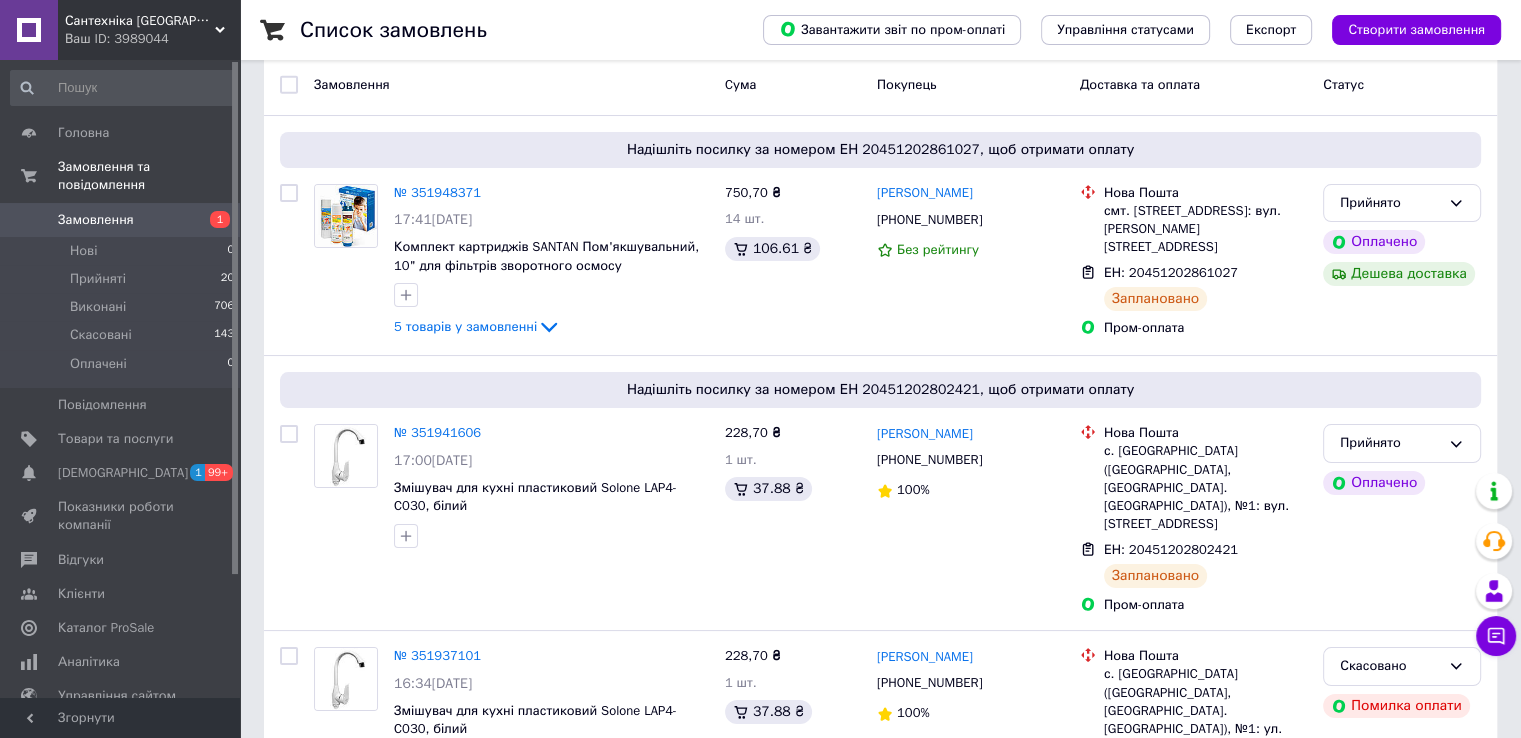 scroll, scrollTop: 200, scrollLeft: 0, axis: vertical 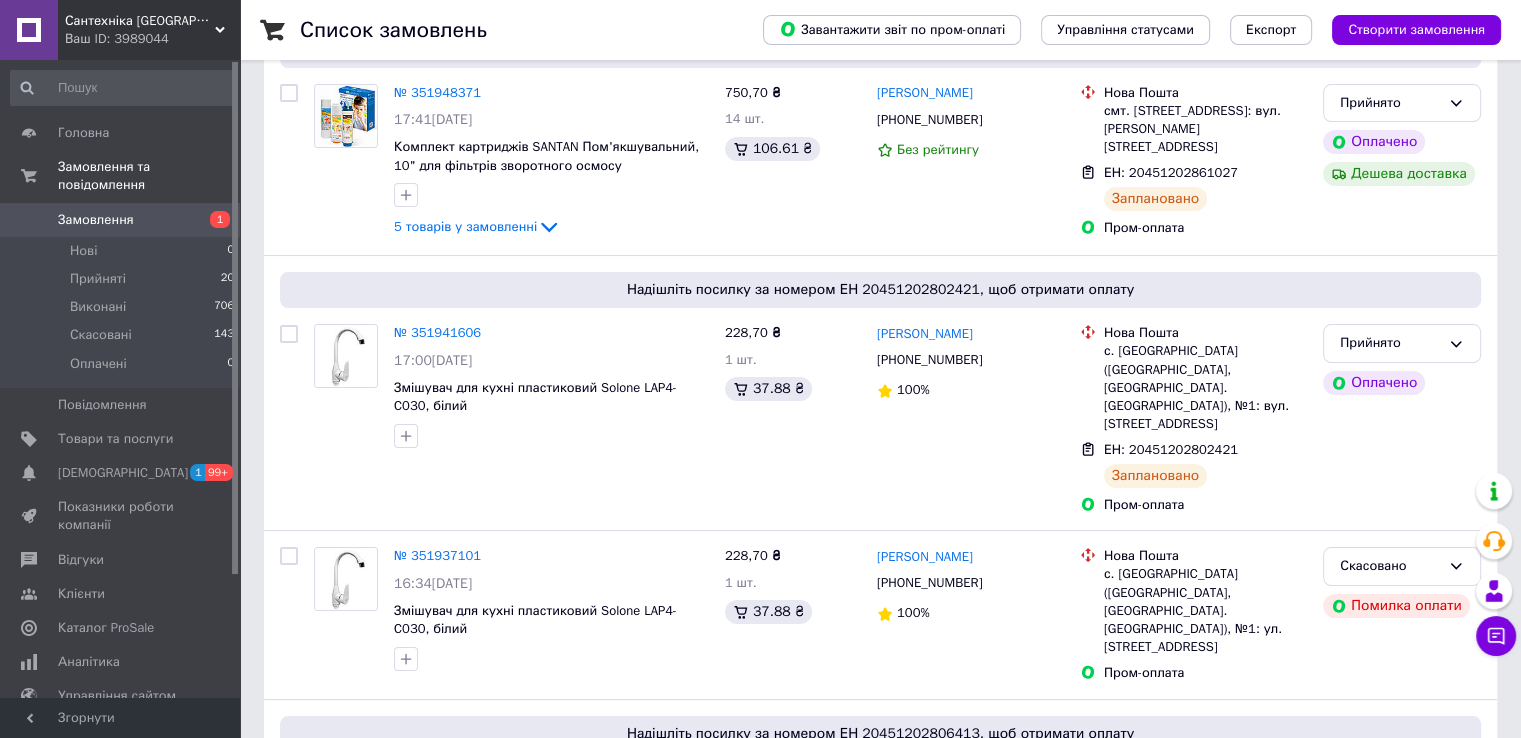 click on "Замовлення" at bounding box center [96, 220] 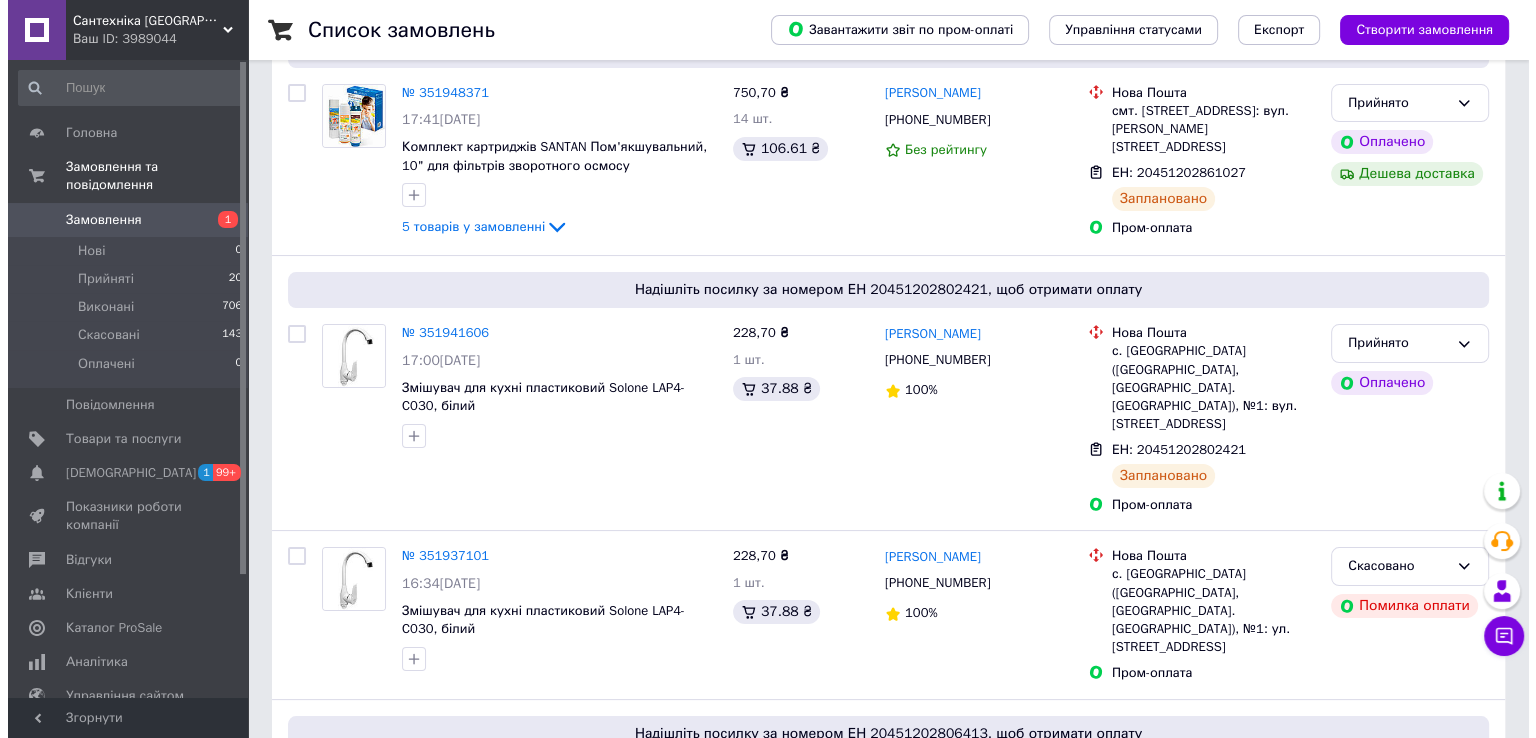 scroll, scrollTop: 0, scrollLeft: 0, axis: both 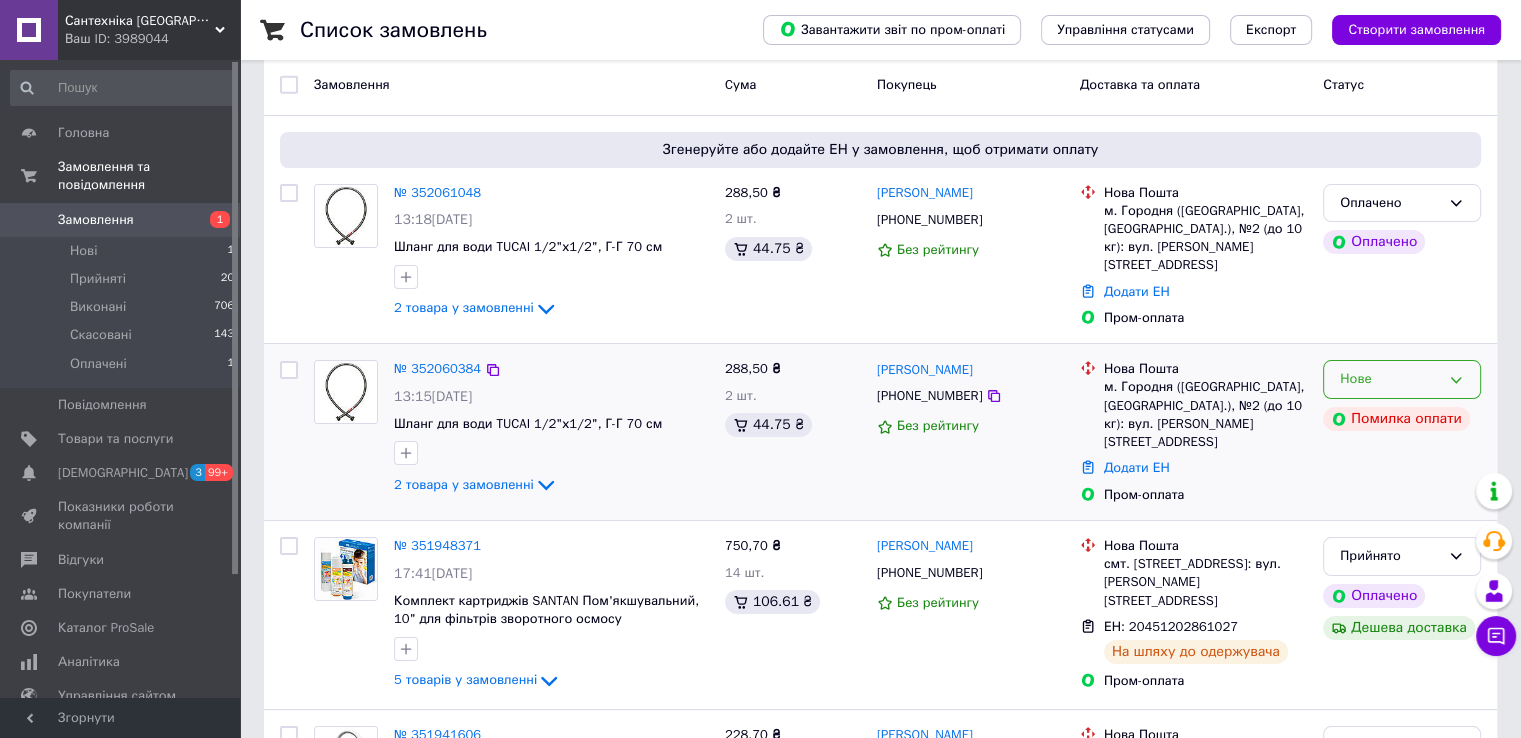 click on "Нове" at bounding box center [1402, 379] 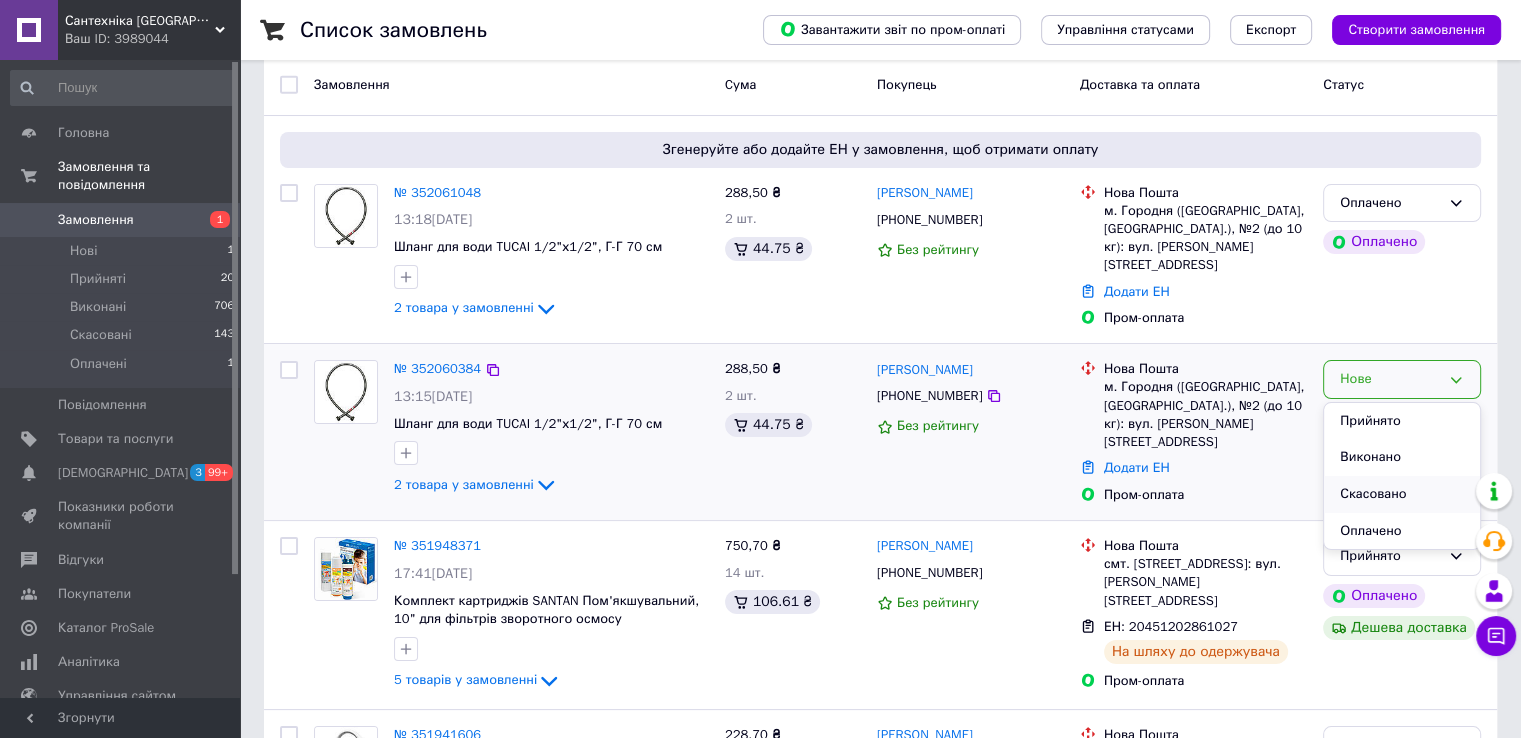 click on "Скасовано" at bounding box center [1402, 494] 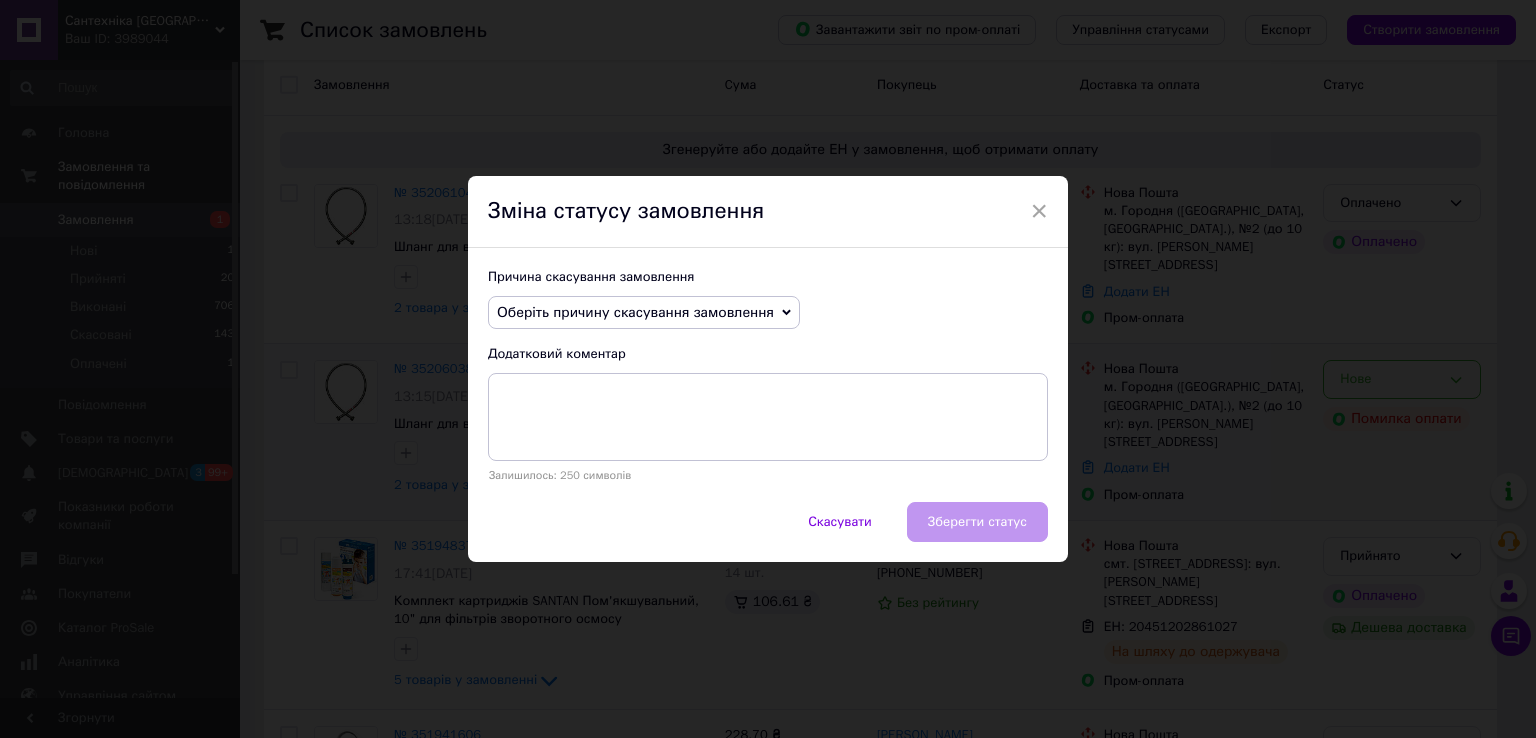 click on "Оберіть причину скасування замовлення" at bounding box center [635, 312] 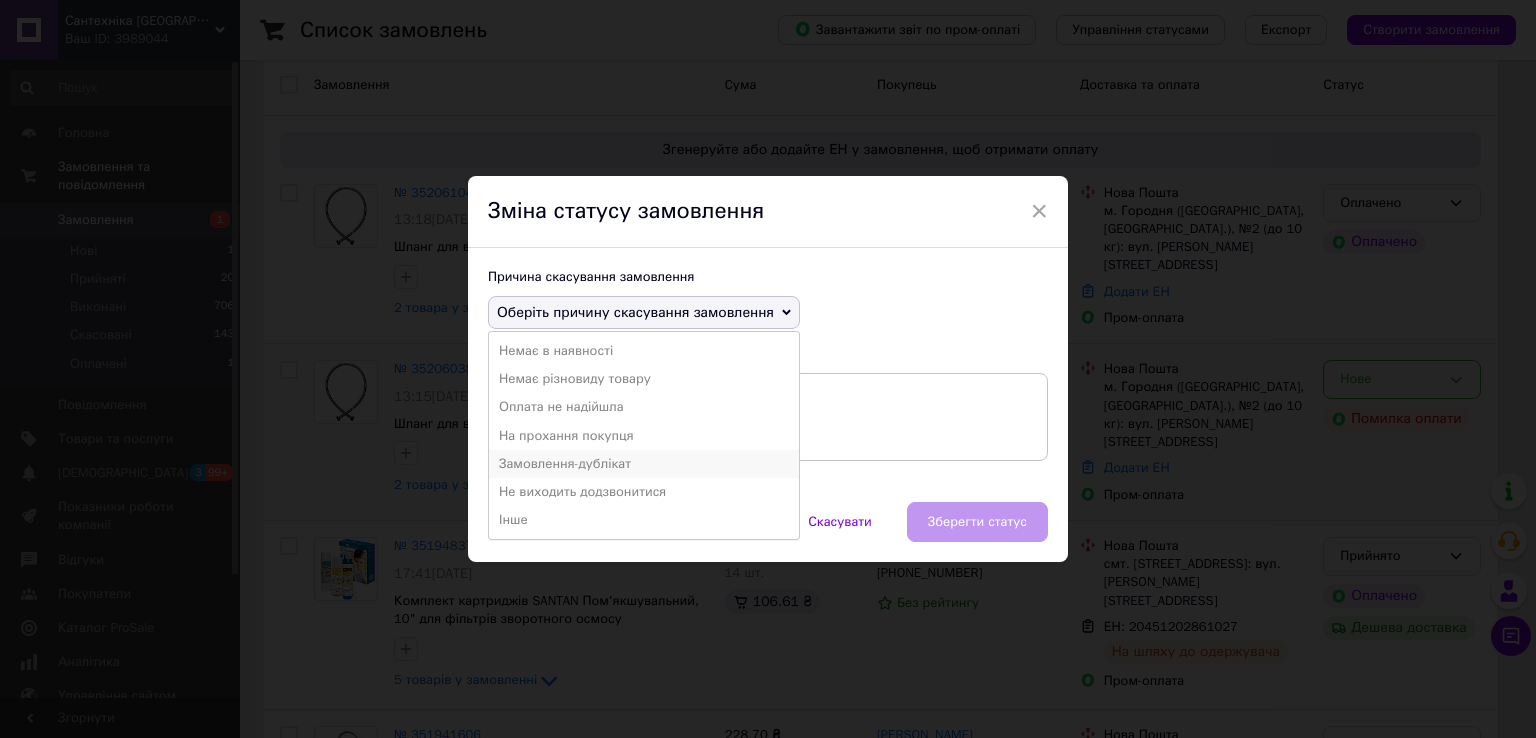 click on "Замовлення-дублікат" at bounding box center (644, 464) 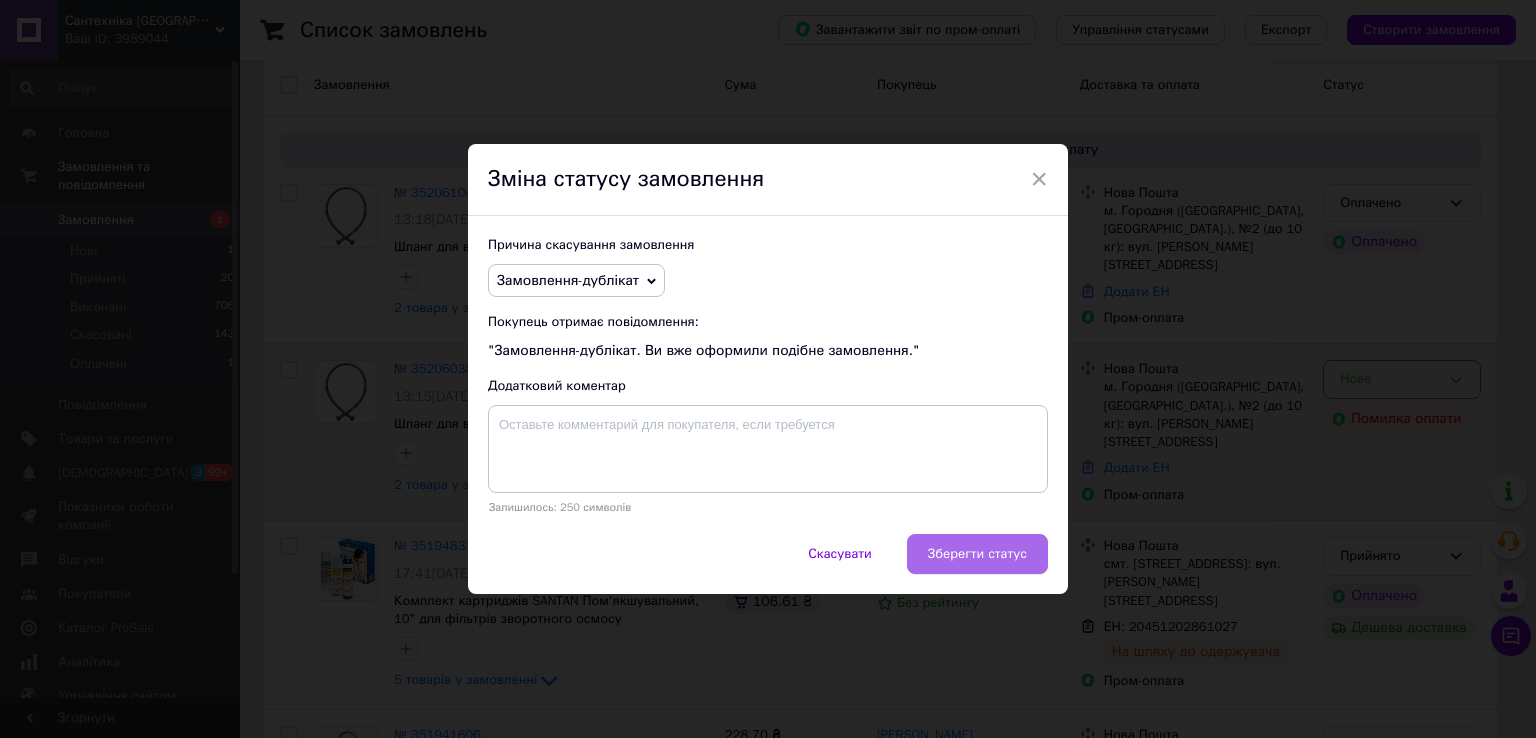 click on "Зберегти статус" at bounding box center [977, 554] 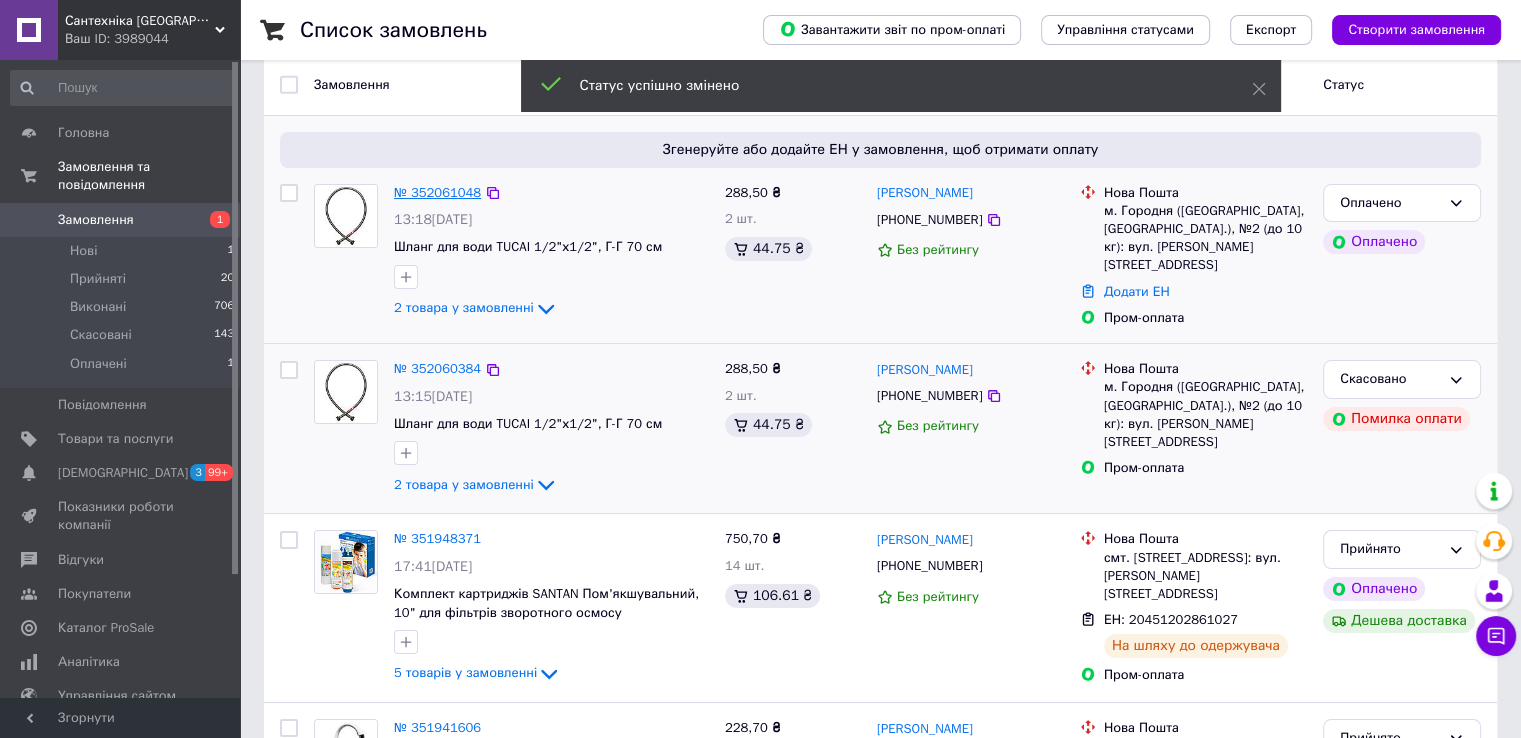 click on "№ 352061048" at bounding box center [437, 192] 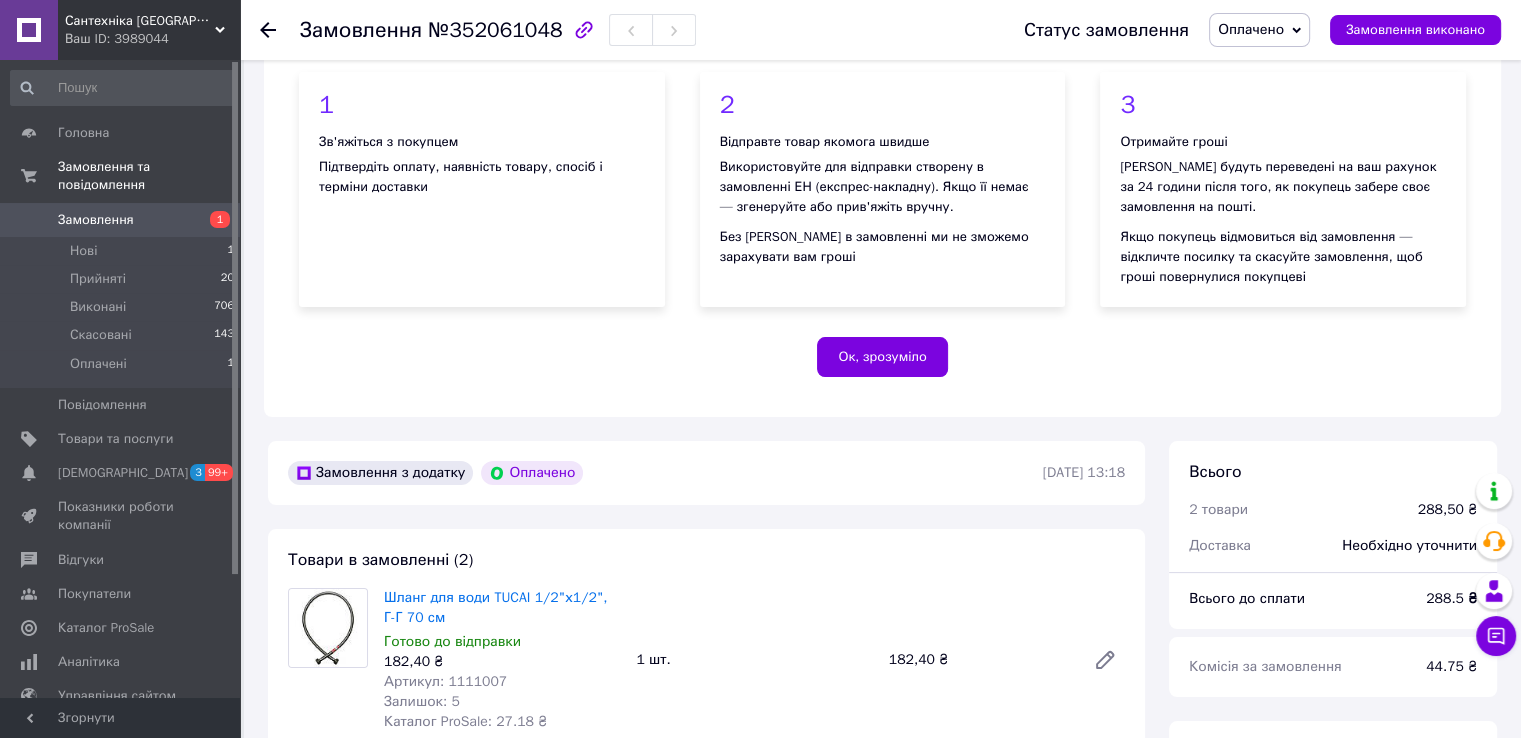 scroll, scrollTop: 500, scrollLeft: 0, axis: vertical 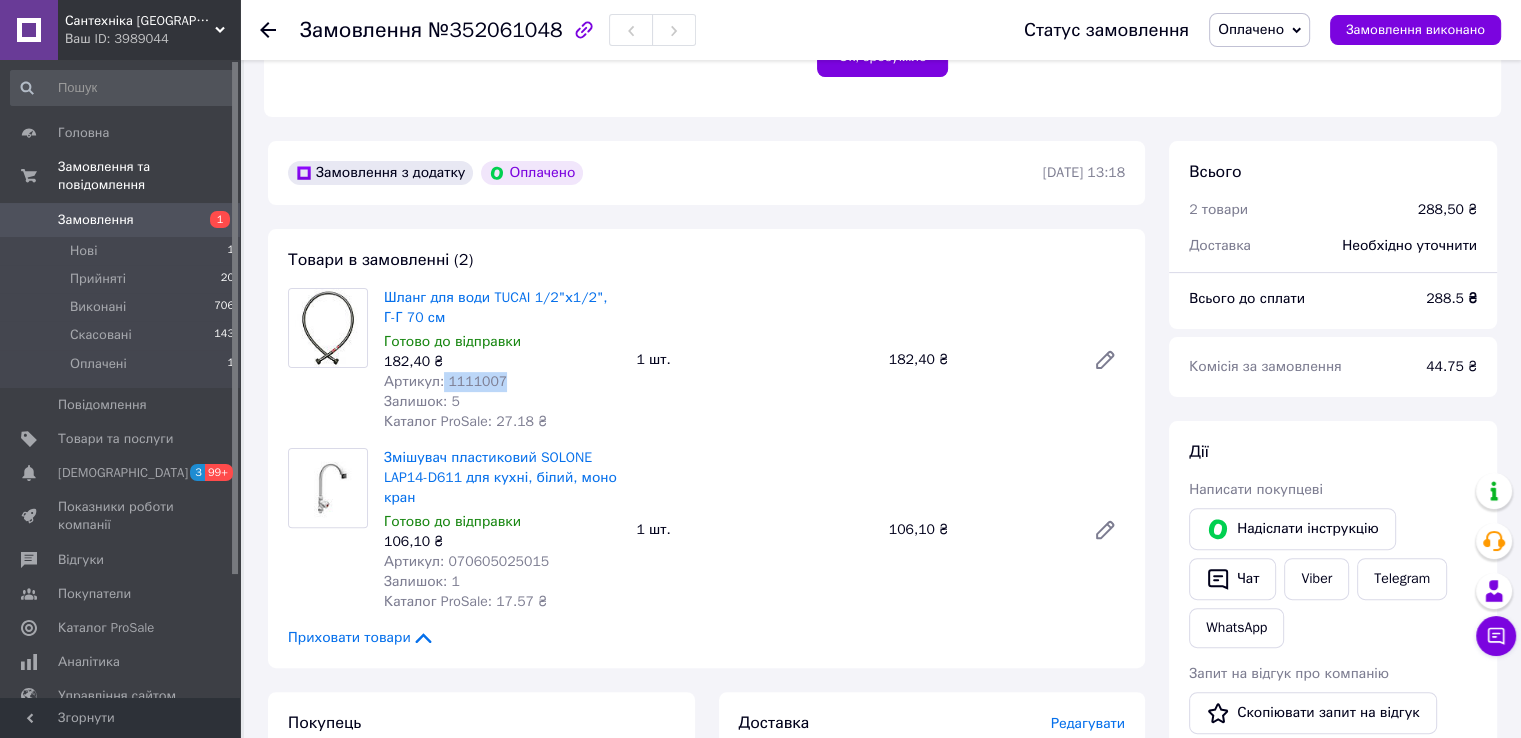 drag, startPoint x: 528, startPoint y: 376, endPoint x: 438, endPoint y: 381, distance: 90.13878 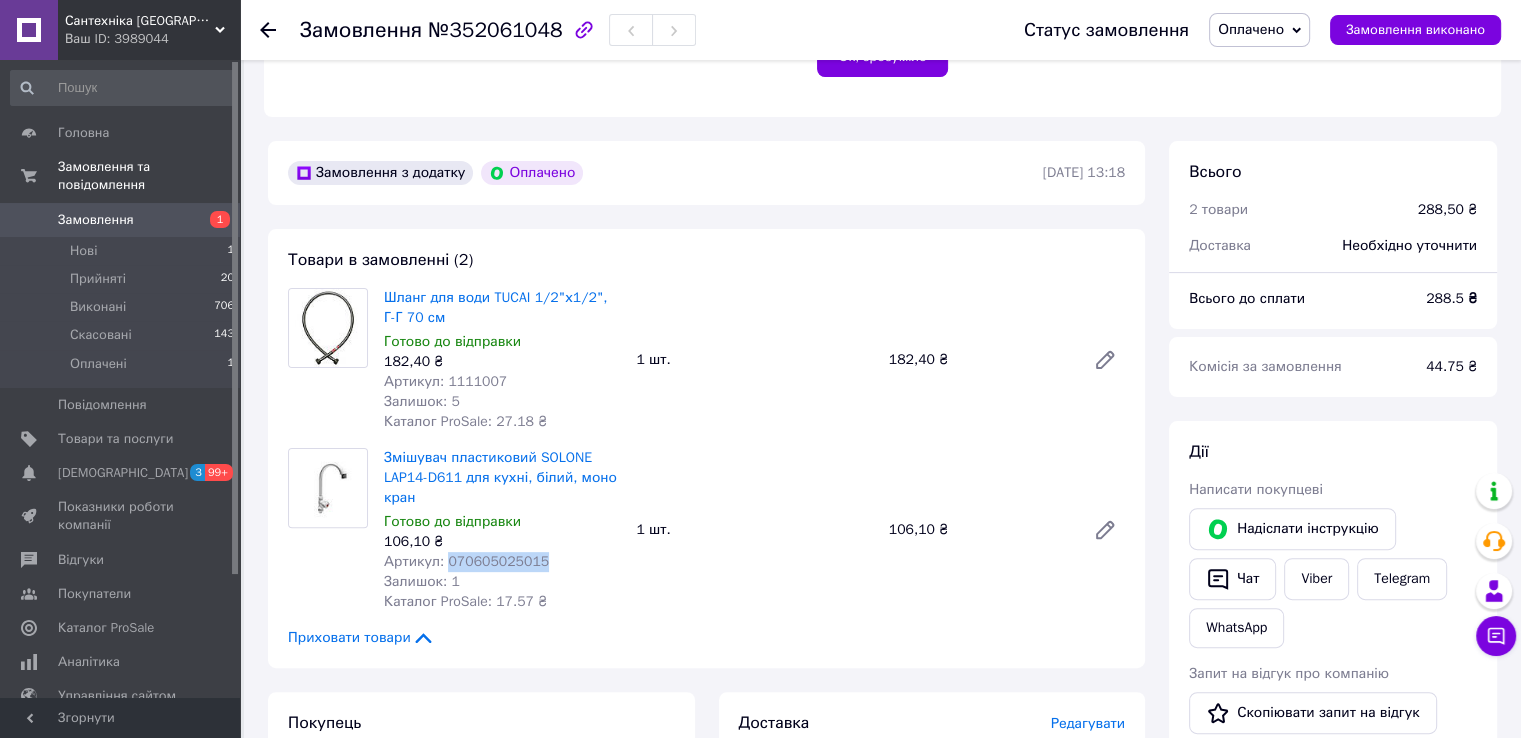 drag, startPoint x: 535, startPoint y: 565, endPoint x: 442, endPoint y: 568, distance: 93.04838 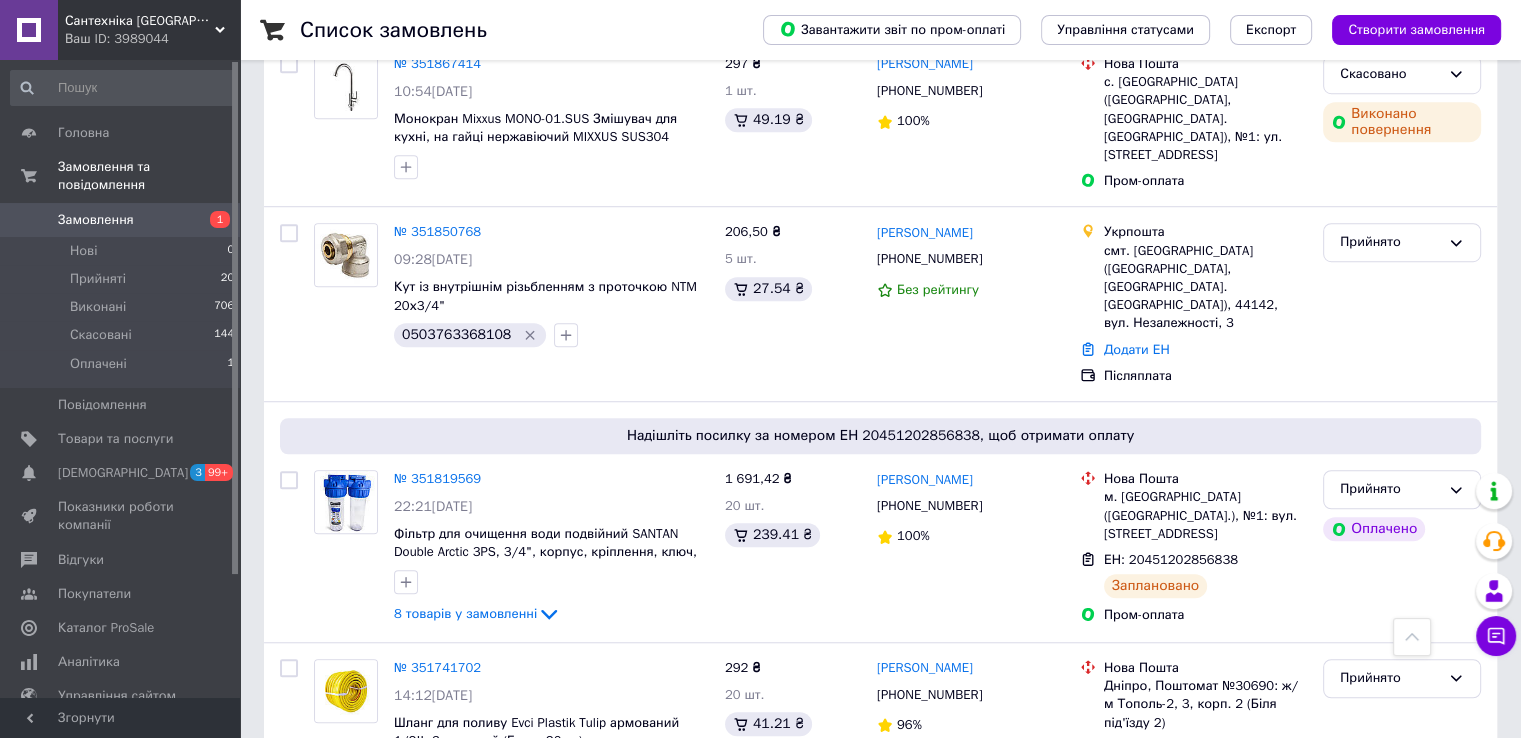 scroll, scrollTop: 1400, scrollLeft: 0, axis: vertical 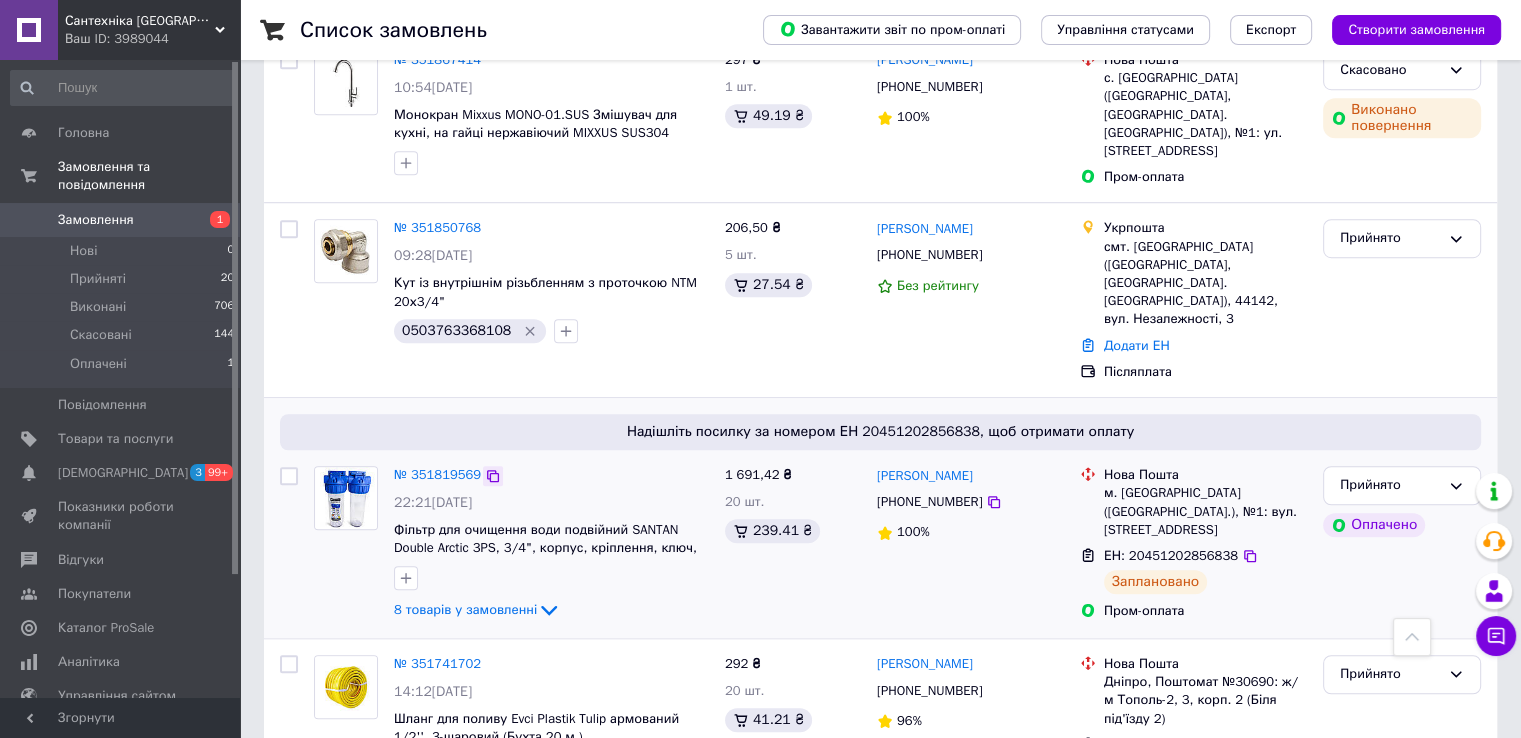 click 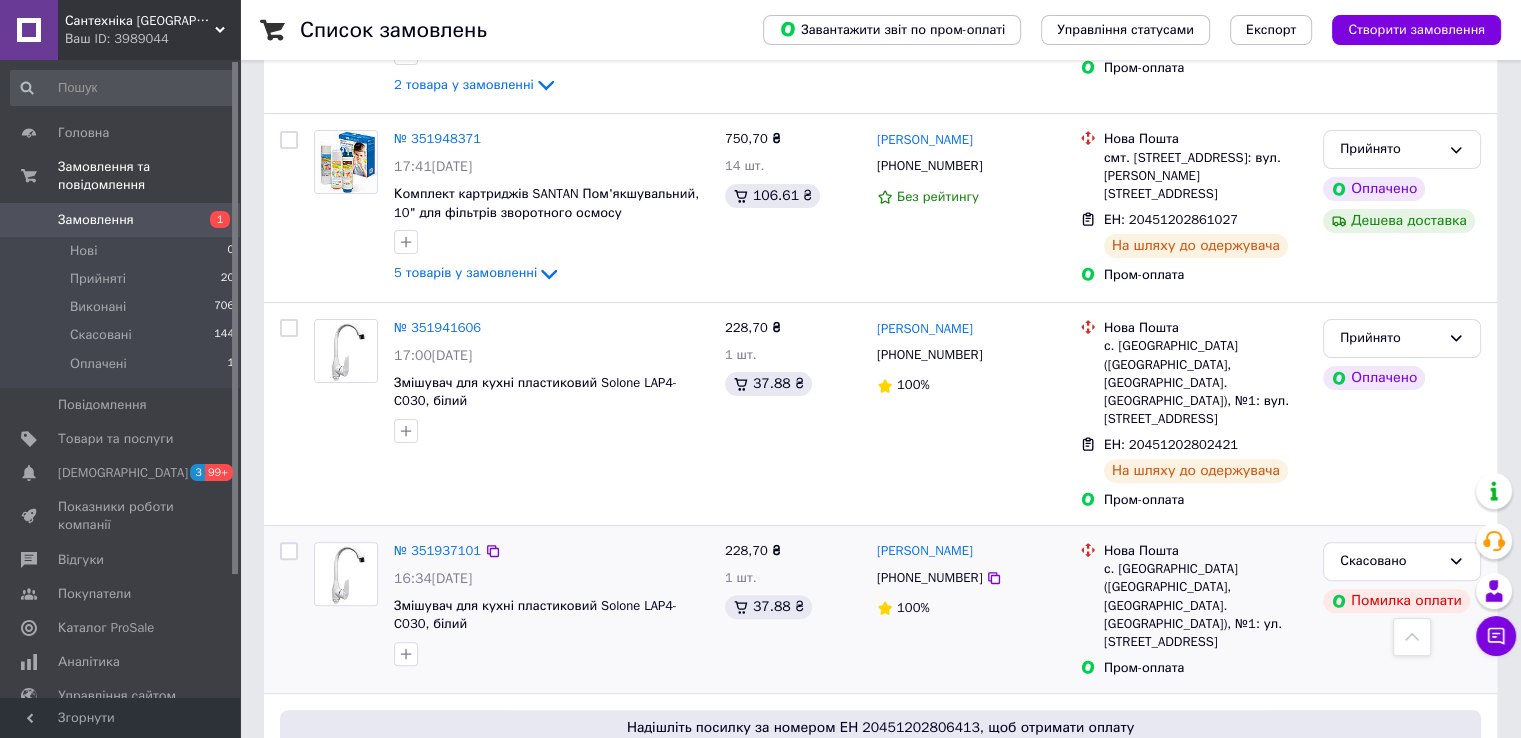 scroll, scrollTop: 0, scrollLeft: 0, axis: both 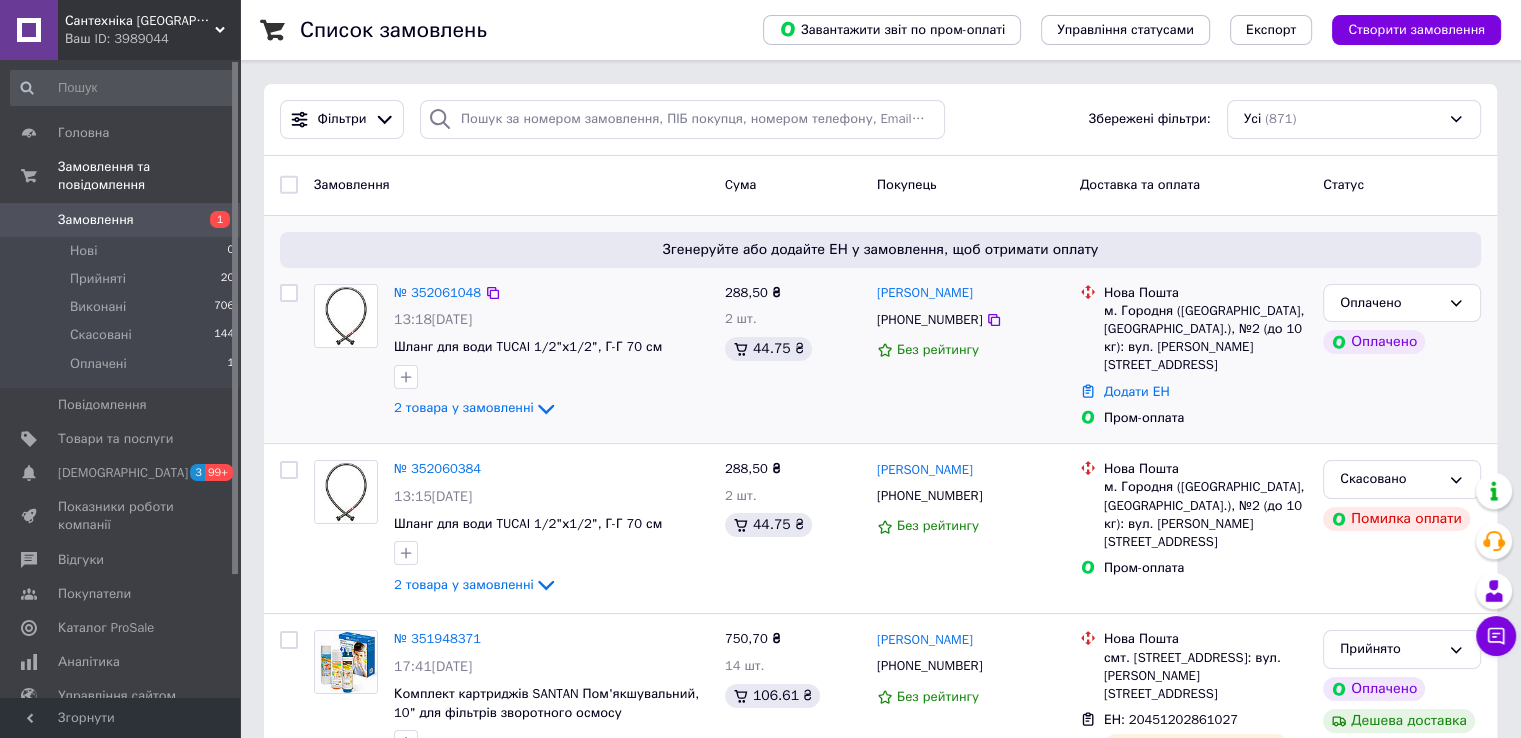 click on "Богдан Побережніченко +380509692035 Без рейтингу" at bounding box center [970, 356] 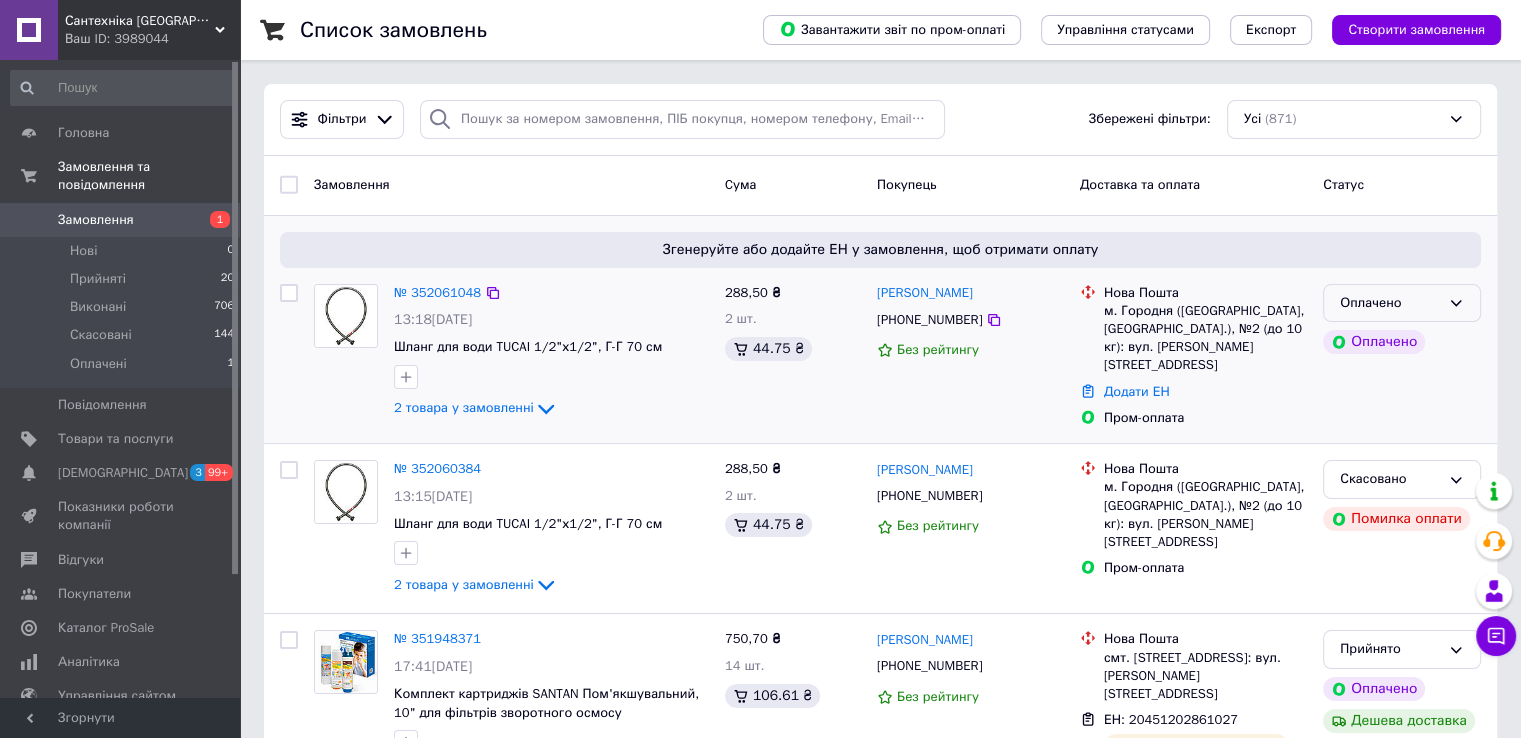 click on "Оплачено" at bounding box center [1390, 303] 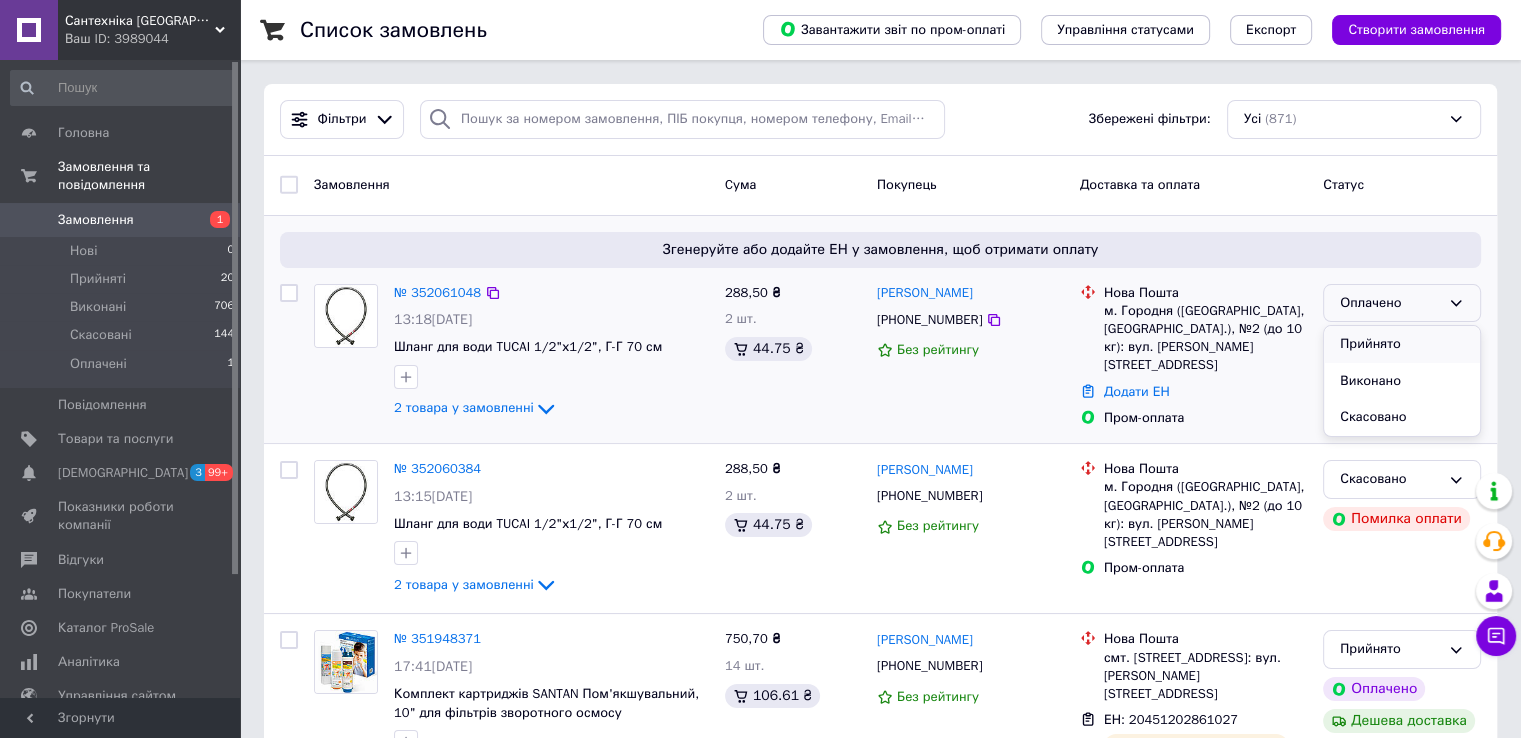 click on "Прийнято" at bounding box center [1402, 344] 